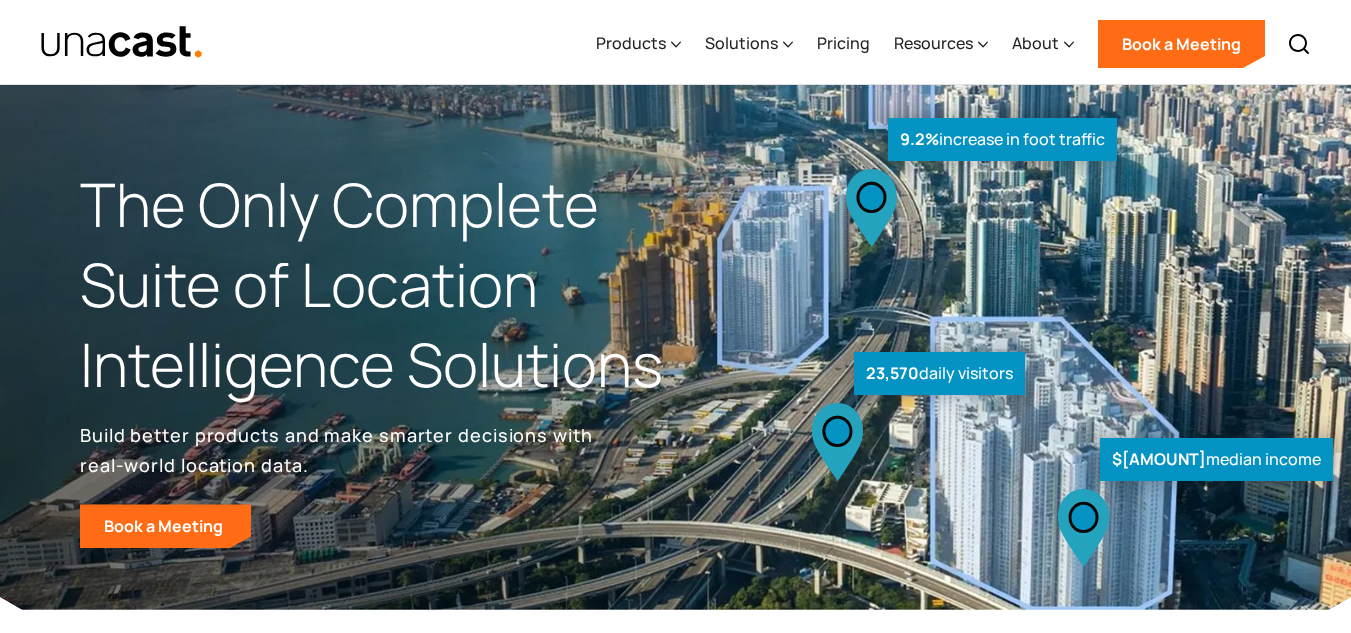 scroll, scrollTop: 0, scrollLeft: 0, axis: both 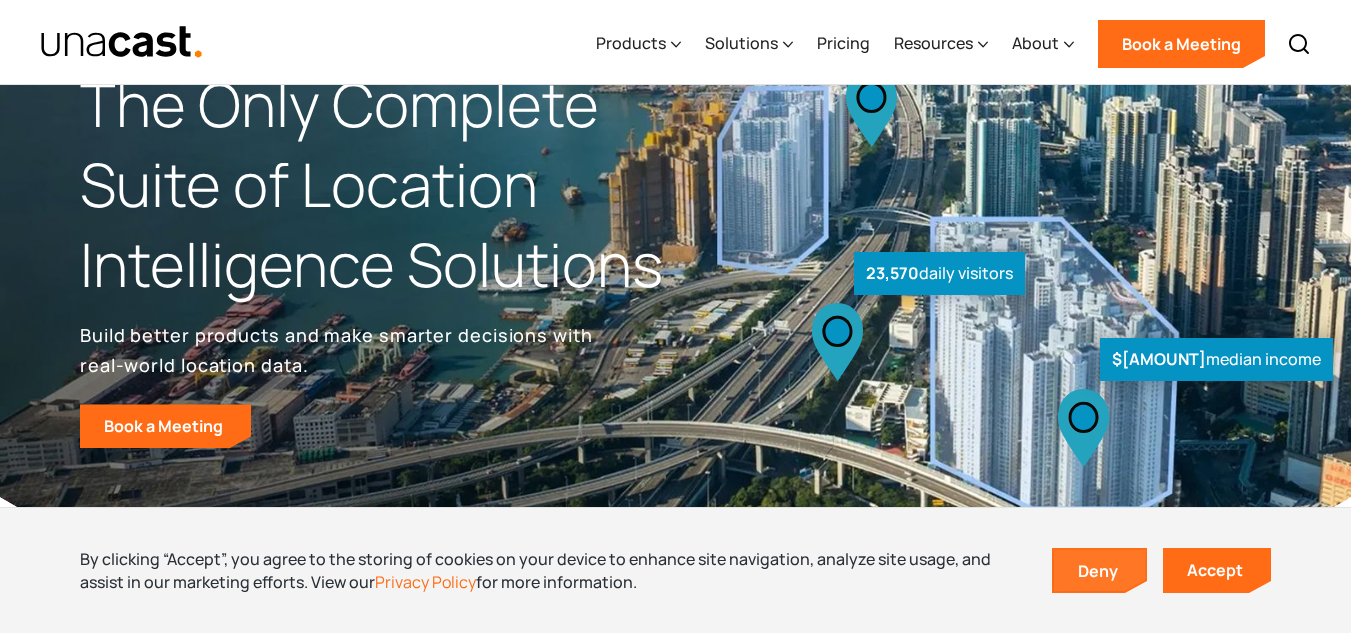 click on "Deny" at bounding box center [1100, 571] 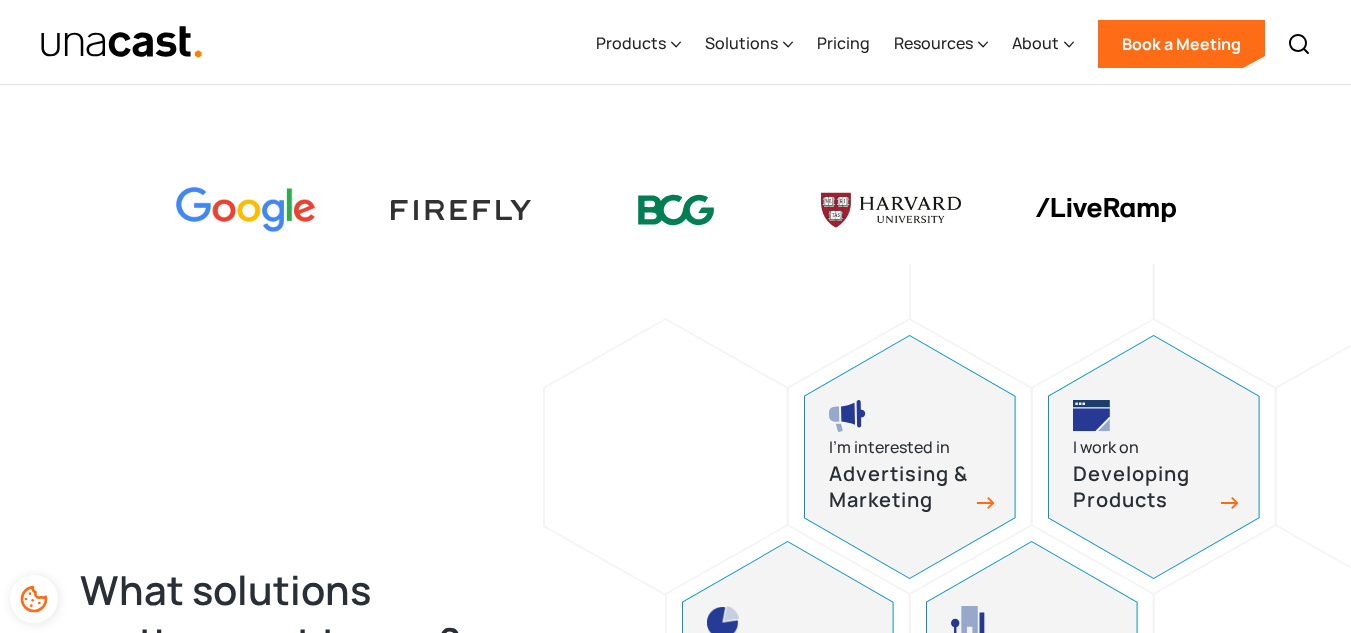 scroll, scrollTop: 600, scrollLeft: 0, axis: vertical 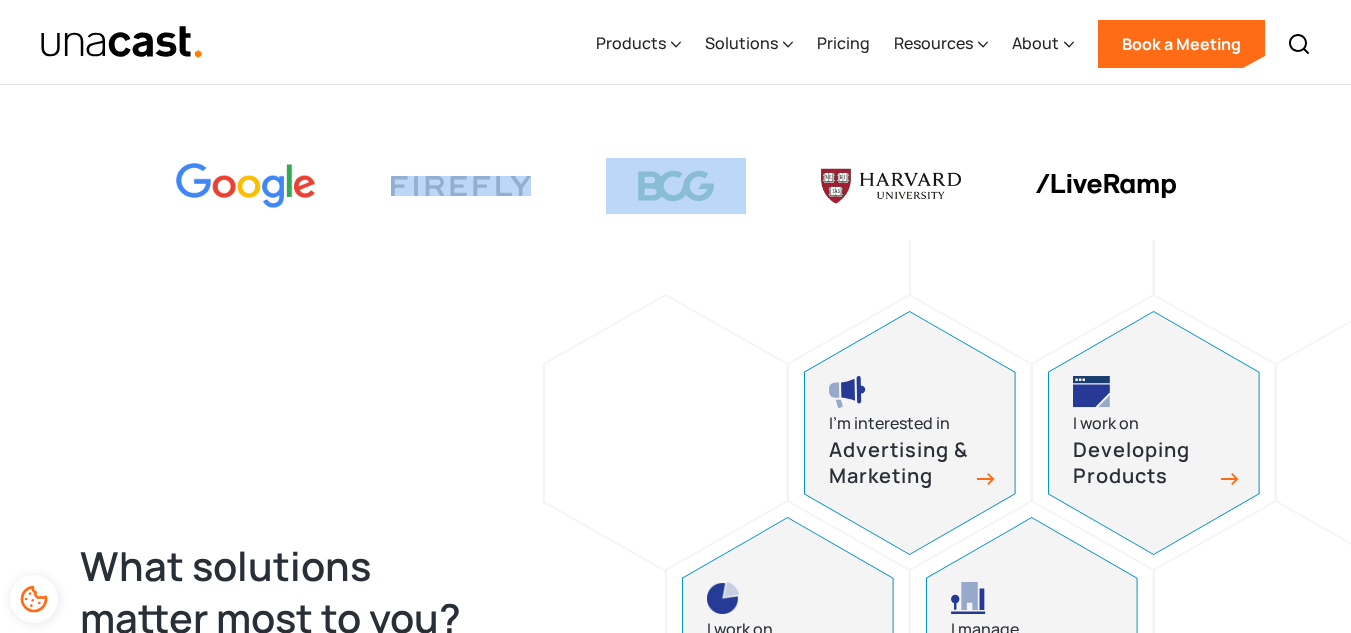 drag, startPoint x: 378, startPoint y: 193, endPoint x: 580, endPoint y: 191, distance: 202.0099 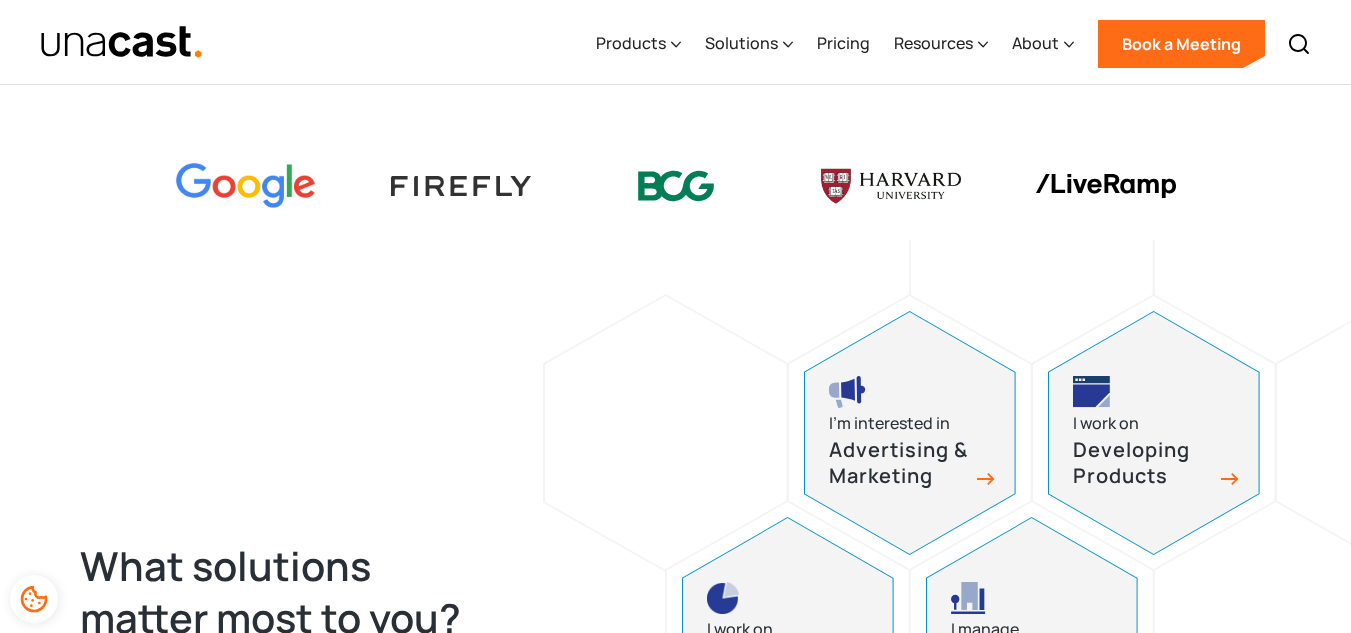 click on "What solutions matter most to you? Learn about our industry-leading location intelligence solutions for your use case. I’m interested in Advertising & Marketing
I work on Developing Products
I work on Data &  Analytics
I manage Site Selection
I need to improve Site Performance
I work in Competitive Intelligence" at bounding box center [675, 649] 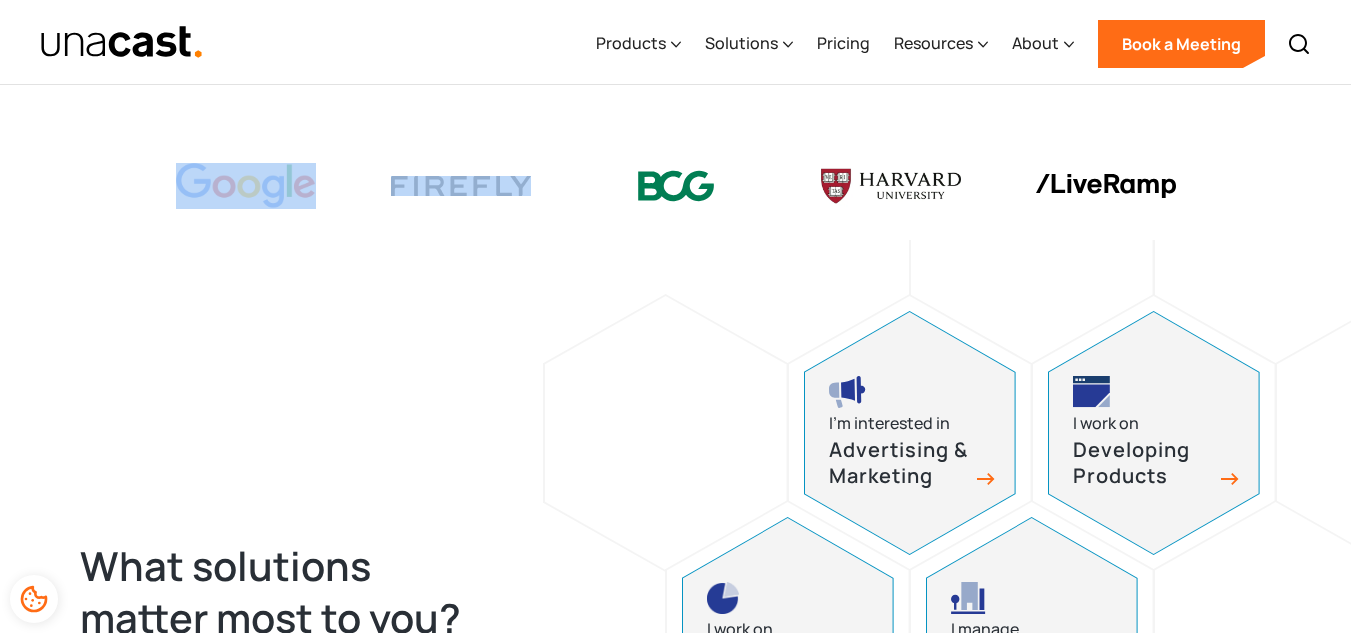 drag, startPoint x: 152, startPoint y: 193, endPoint x: 365, endPoint y: 191, distance: 213.00938 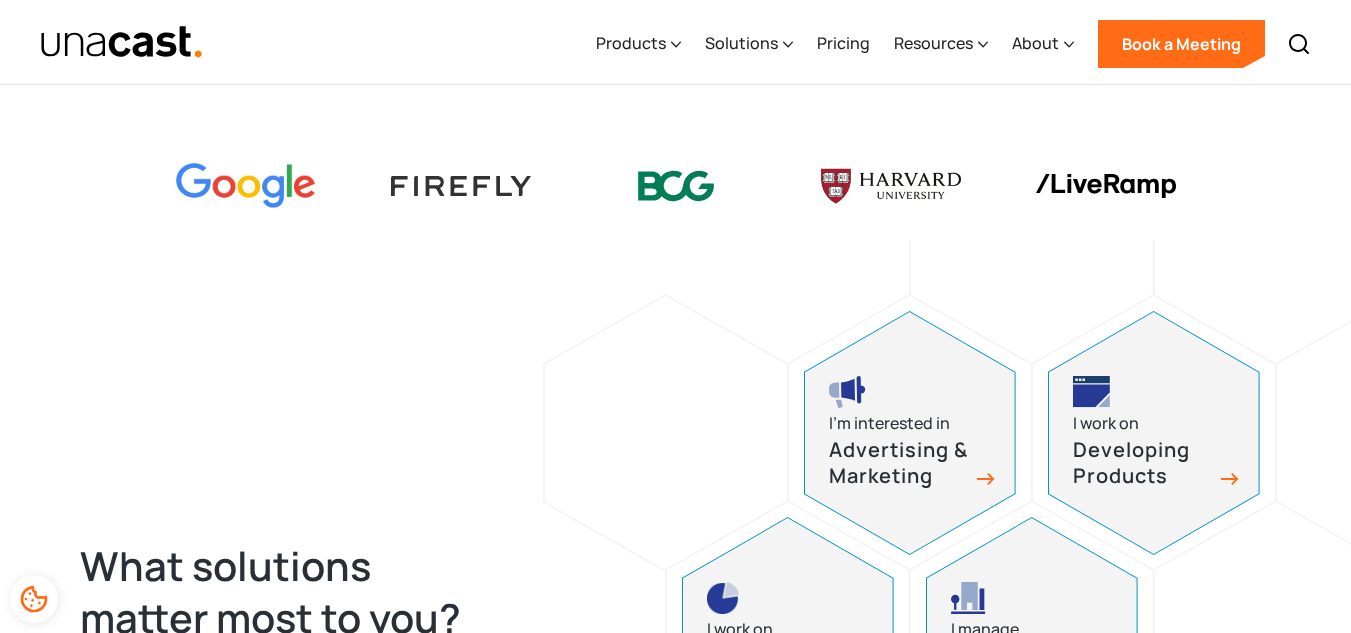 click on "What solutions matter most to you? Learn about our industry-leading location intelligence solutions for your use case. I’m interested in Advertising & Marketing
I work on Developing Products
I work on Data &  Analytics
I manage Site Selection
I need to improve Site Performance
I work in Competitive Intelligence" at bounding box center [675, 649] 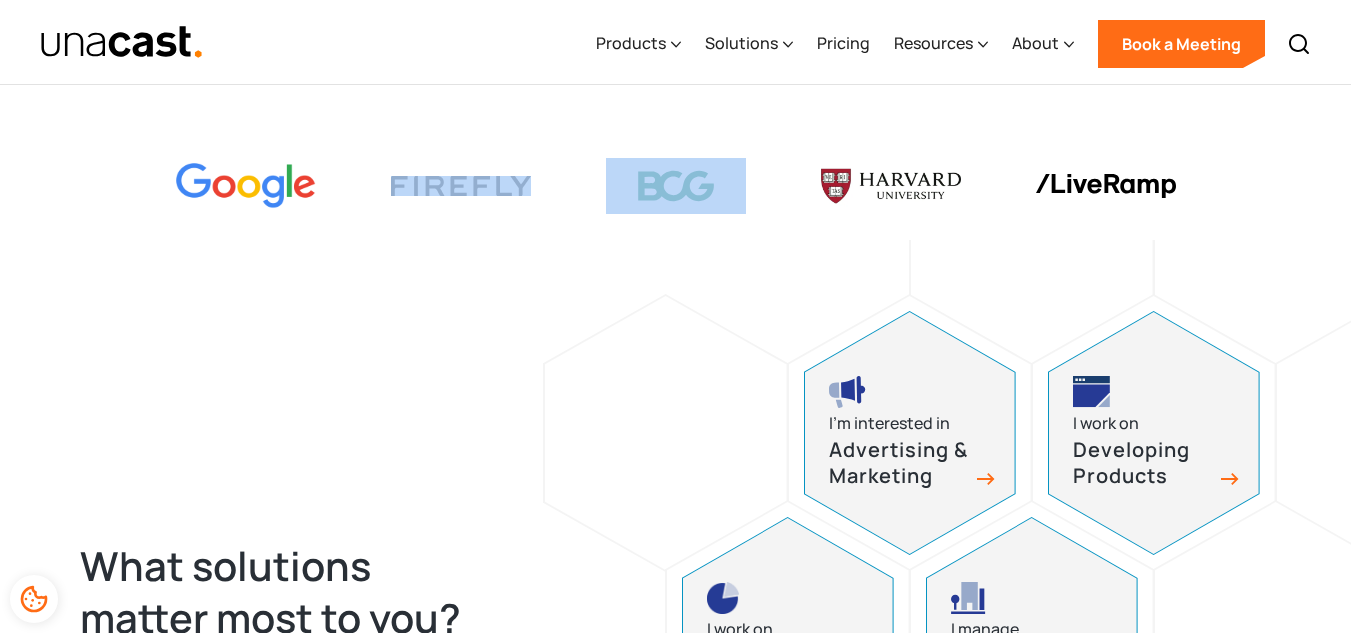 drag, startPoint x: 379, startPoint y: 206, endPoint x: 610, endPoint y: 195, distance: 231.26175 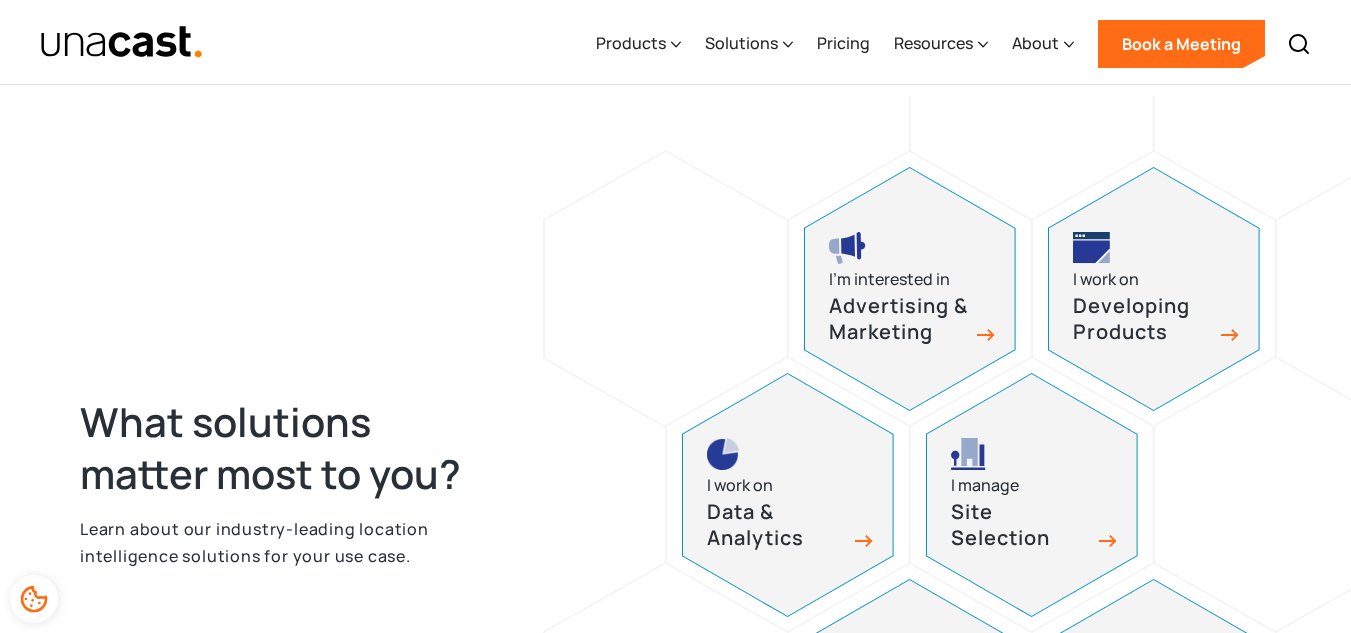 scroll, scrollTop: 800, scrollLeft: 0, axis: vertical 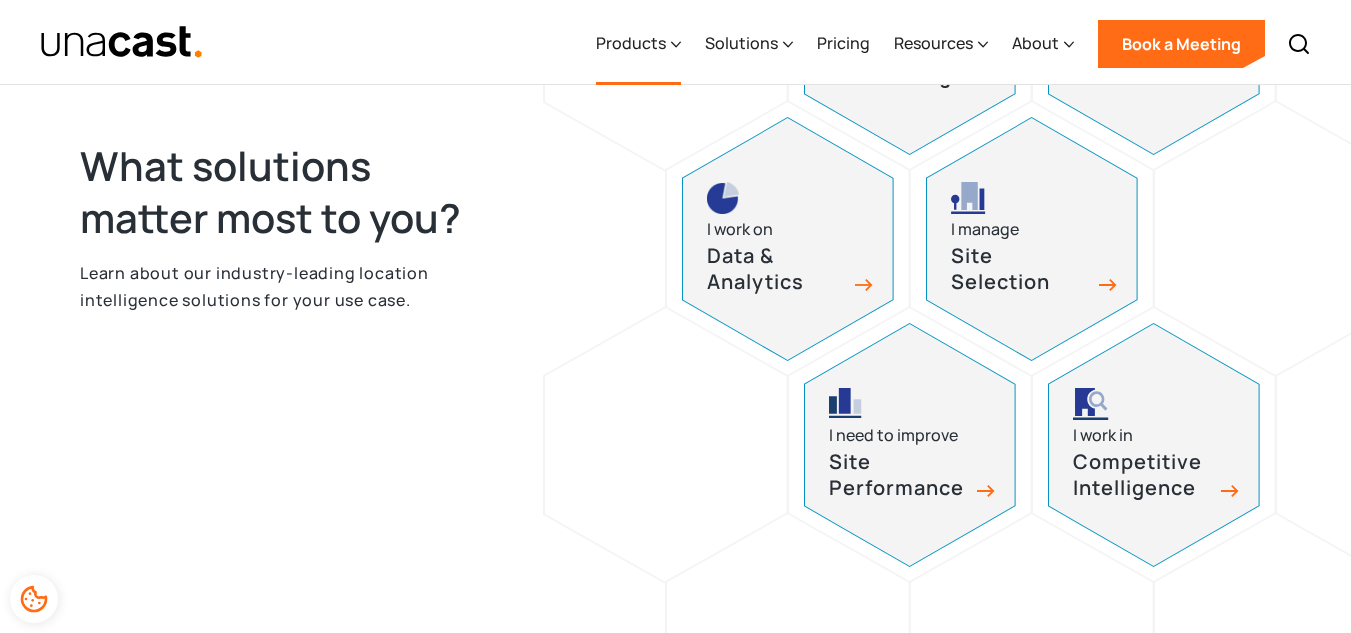 click on "Products" at bounding box center [631, 43] 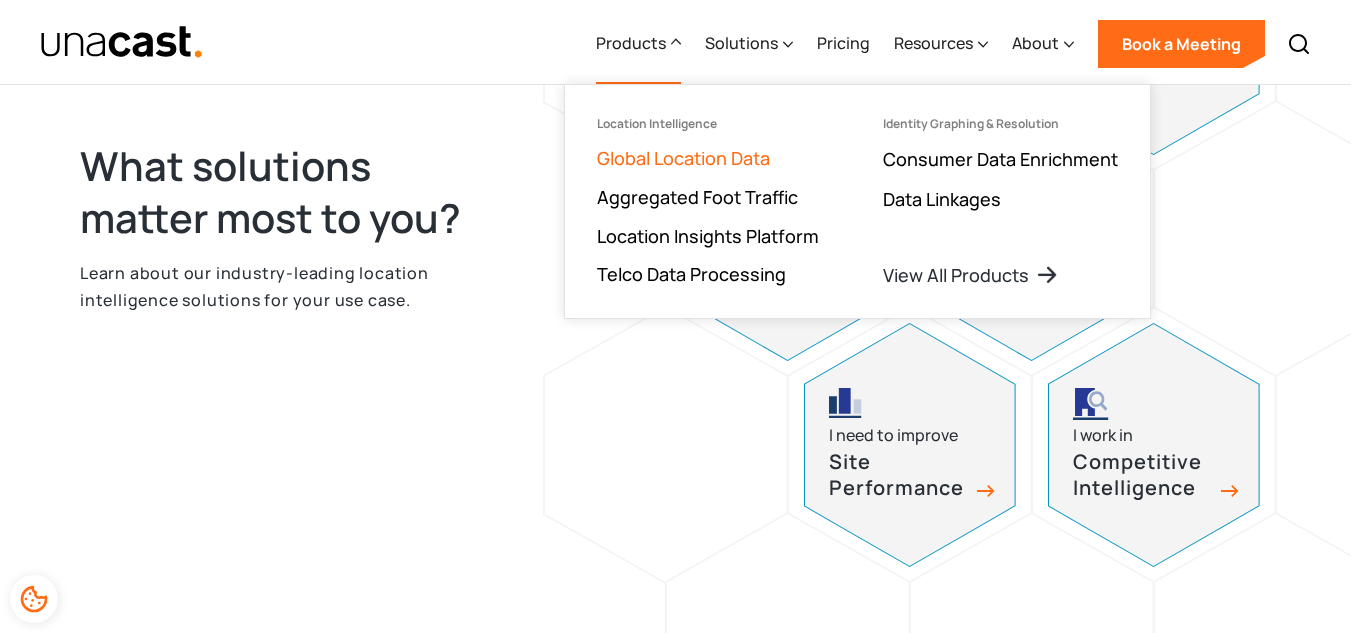 click on "Global Location Data" at bounding box center (683, 158) 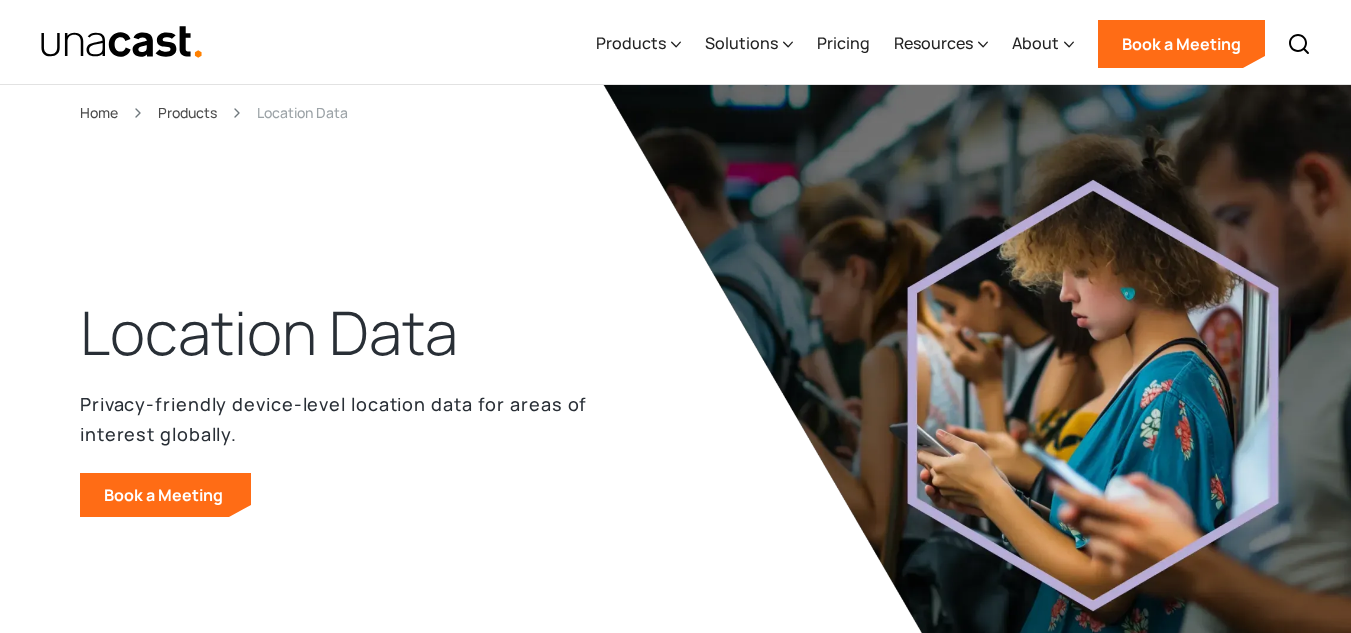 scroll, scrollTop: 0, scrollLeft: 0, axis: both 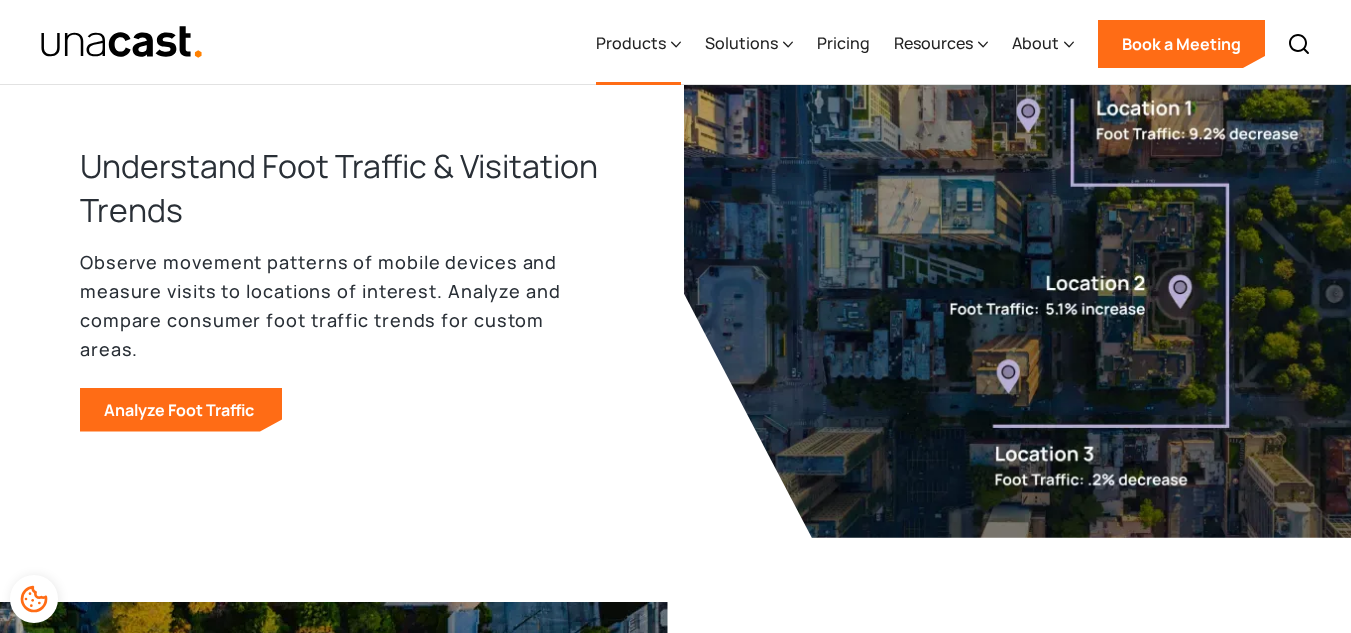click on "Products" at bounding box center [631, 43] 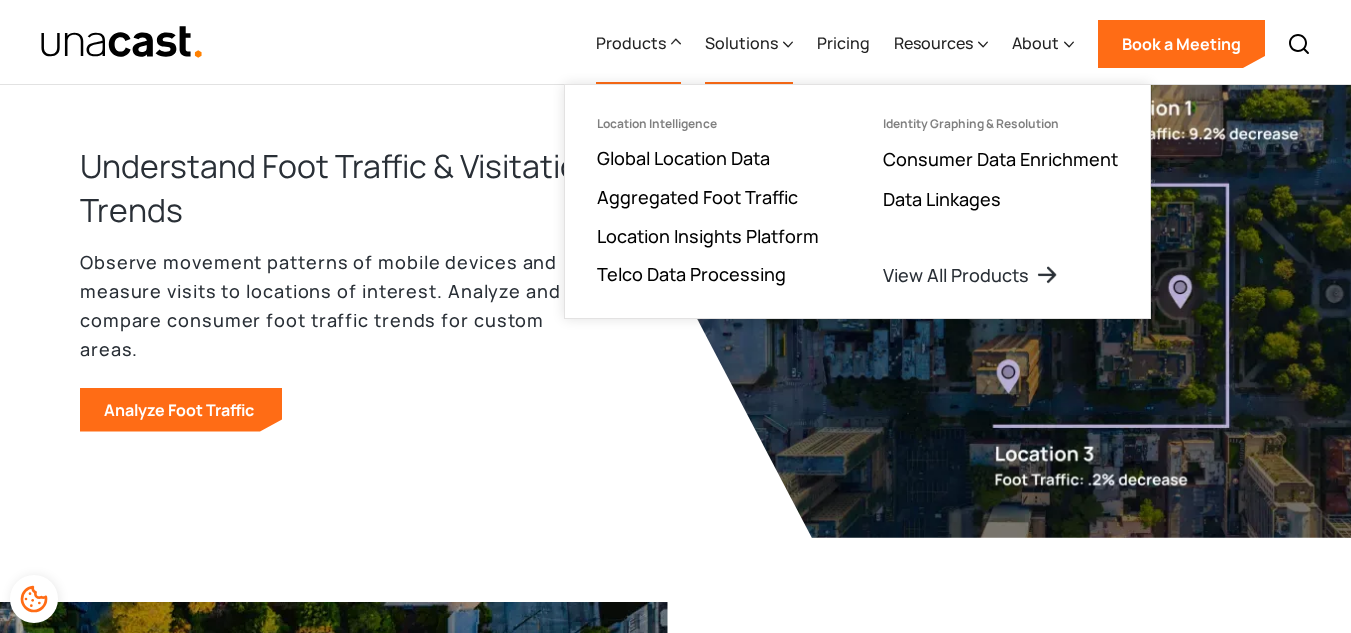 click on "Solutions" at bounding box center [741, 43] 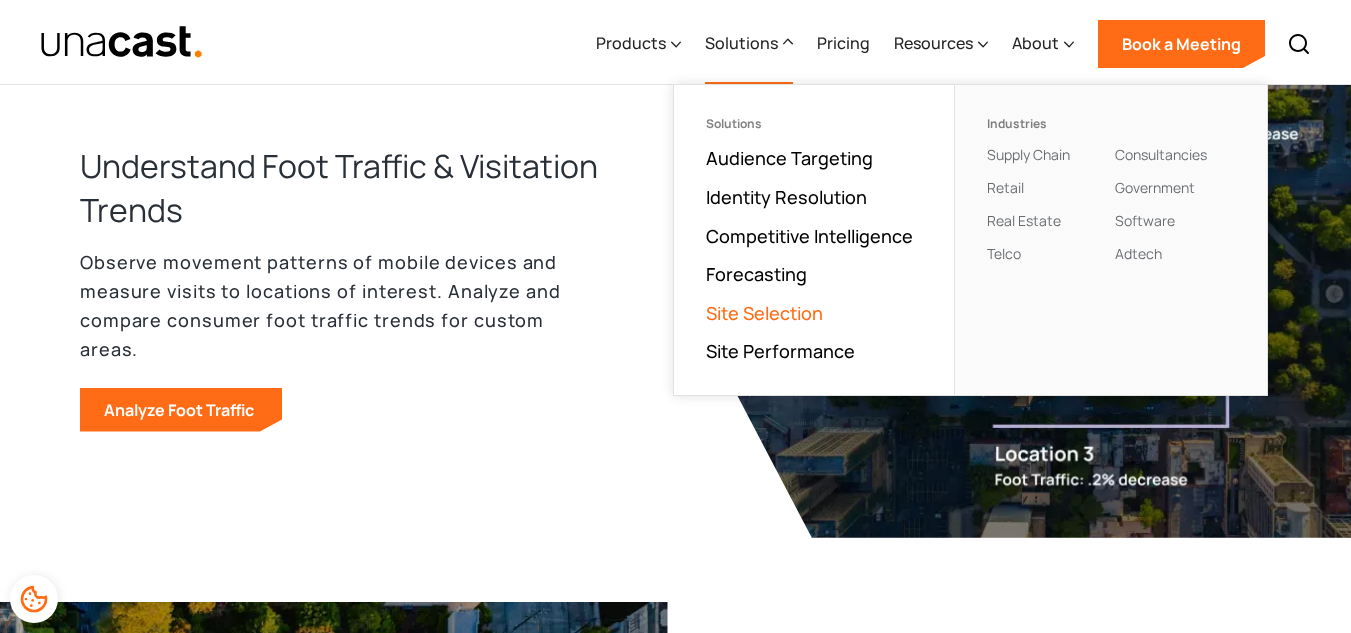 click on "Site Selection" at bounding box center (764, 313) 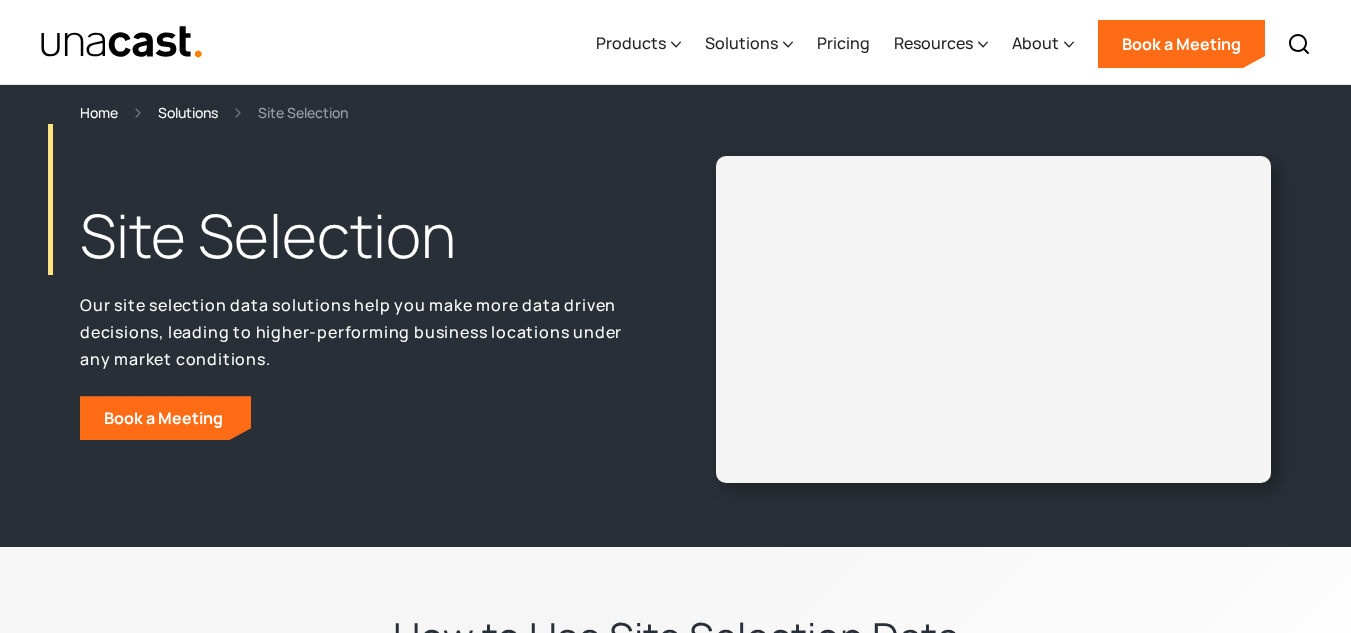 scroll, scrollTop: 100, scrollLeft: 0, axis: vertical 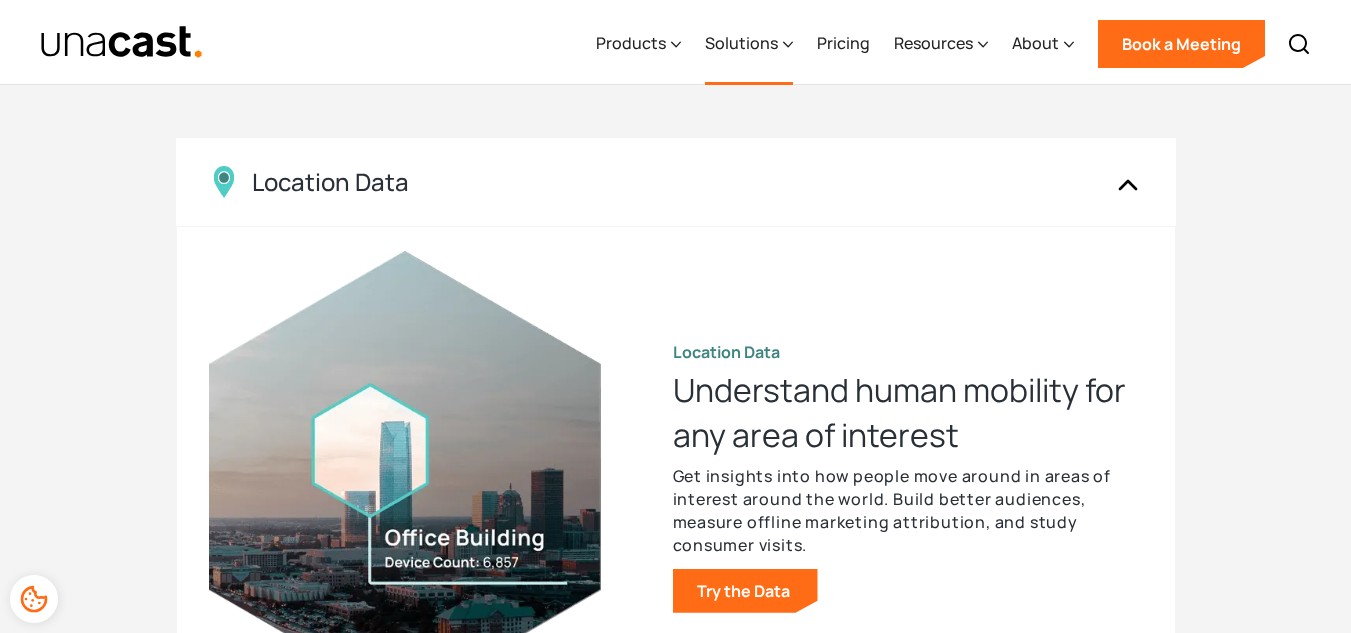 click on "Solutions" at bounding box center (749, 44) 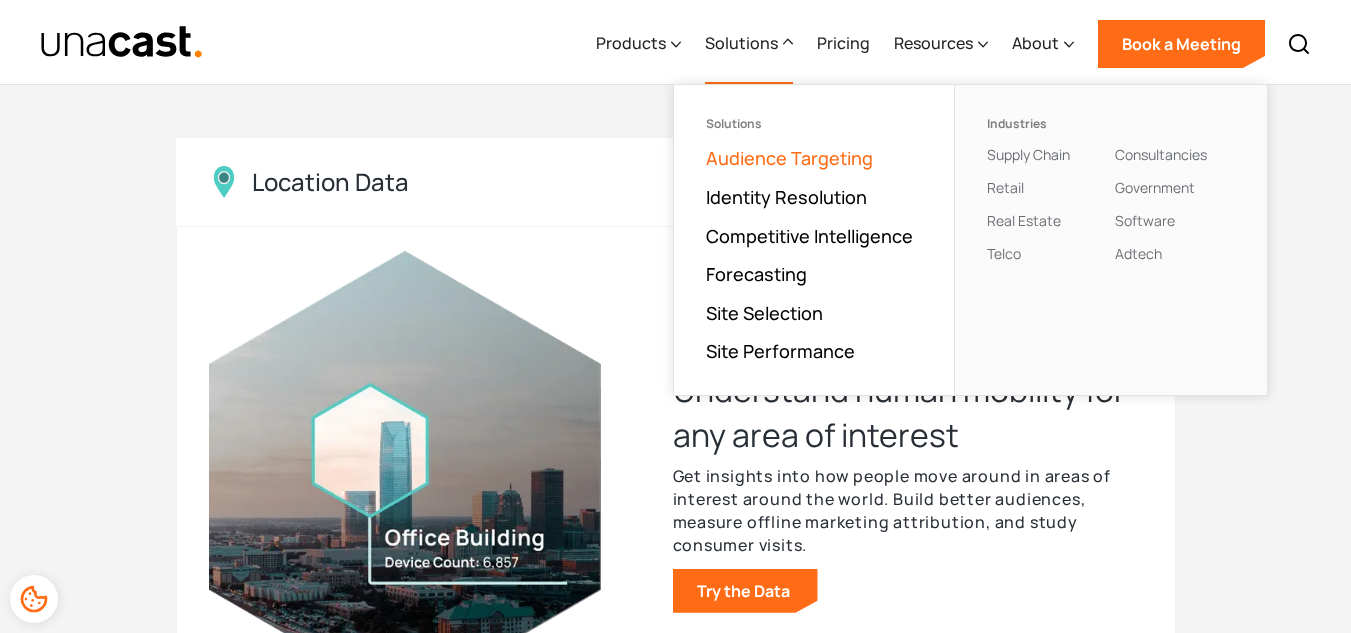 click on "Audience Targeting" at bounding box center (789, 158) 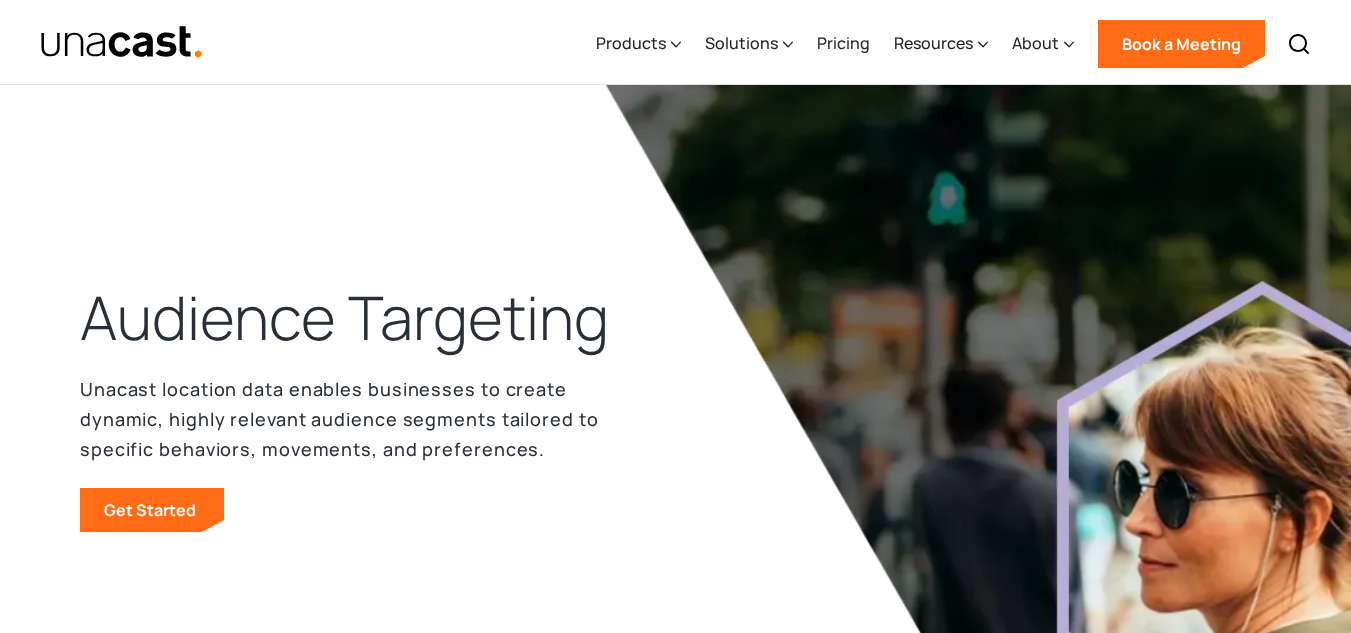 scroll, scrollTop: 0, scrollLeft: 0, axis: both 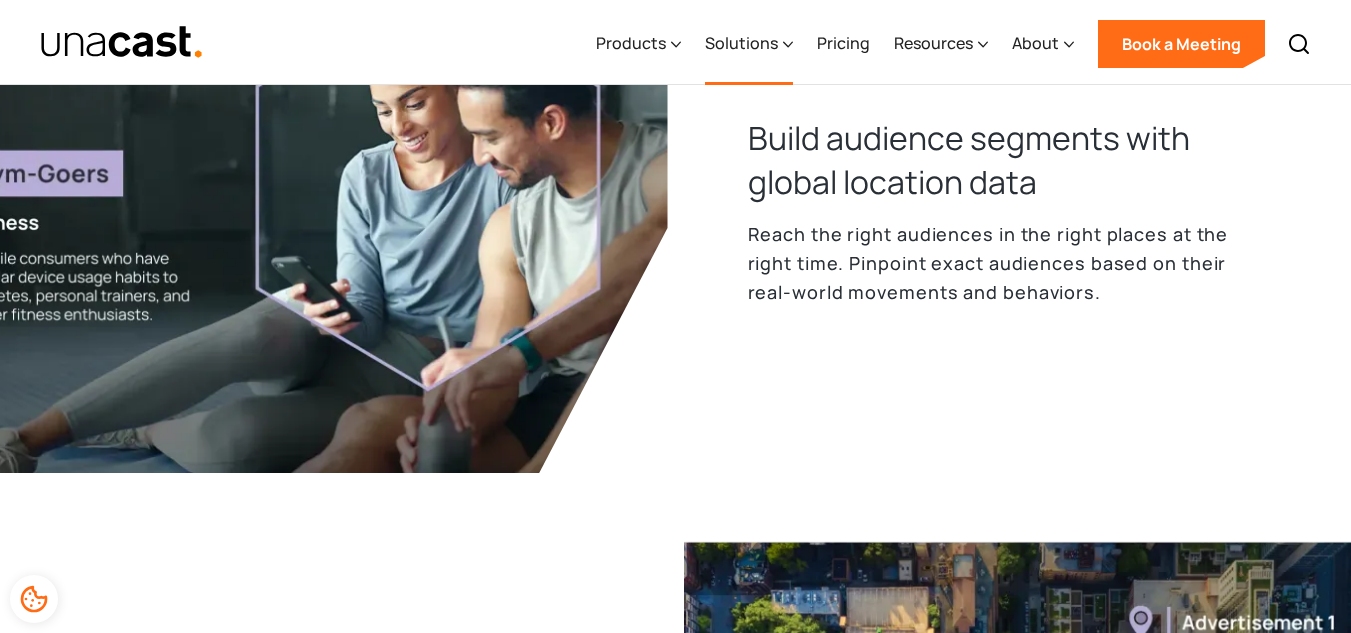 click on "Solutions" at bounding box center [749, 44] 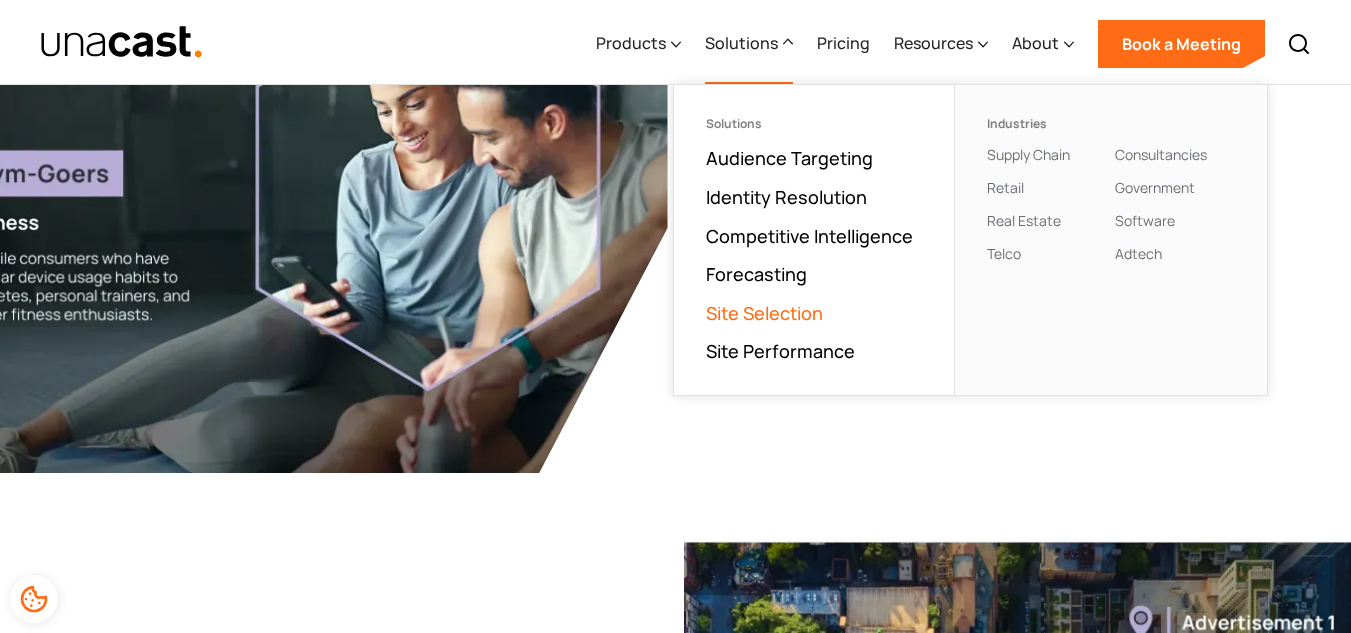 click on "Site Selection" at bounding box center (764, 313) 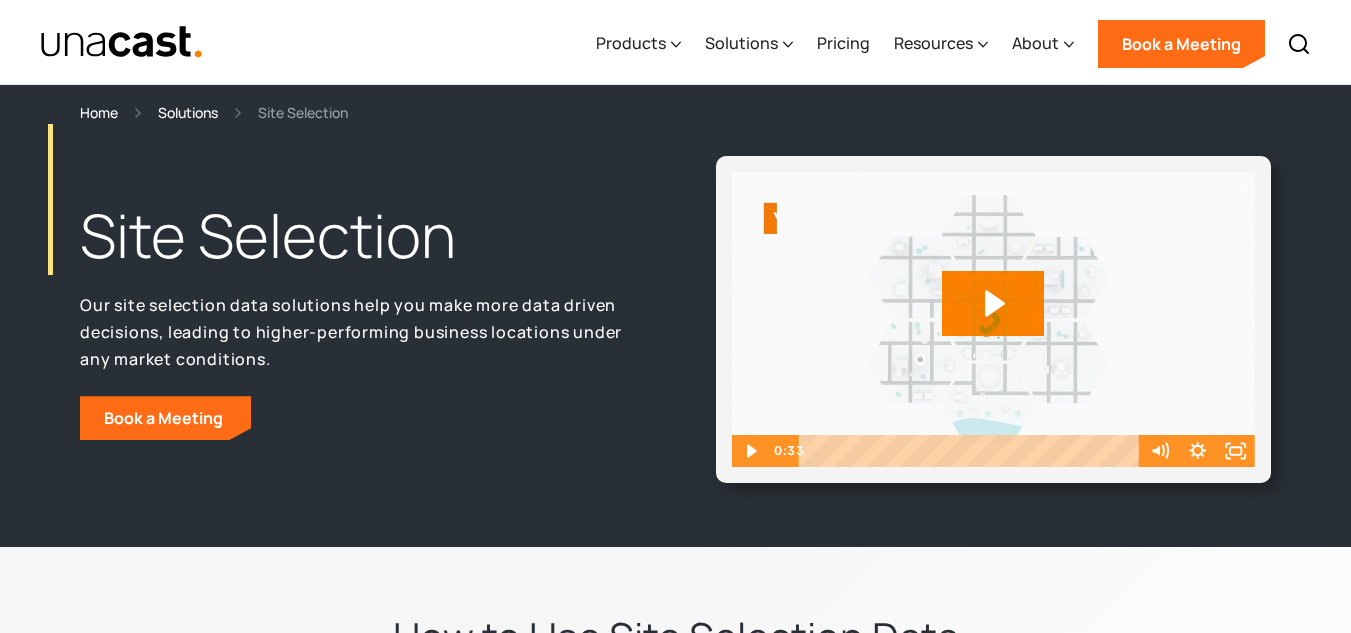 scroll, scrollTop: 0, scrollLeft: 0, axis: both 